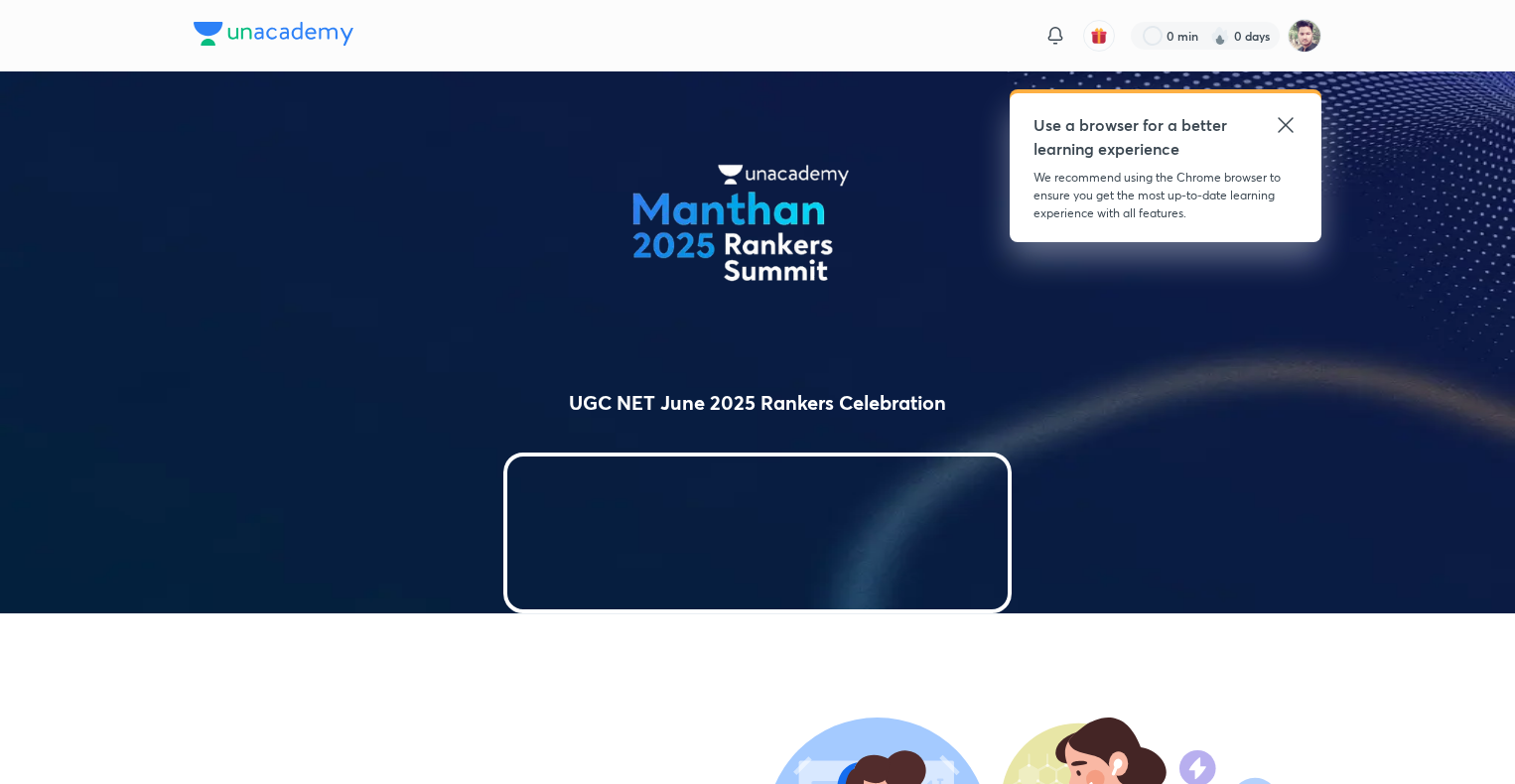 scroll, scrollTop: 0, scrollLeft: 0, axis: both 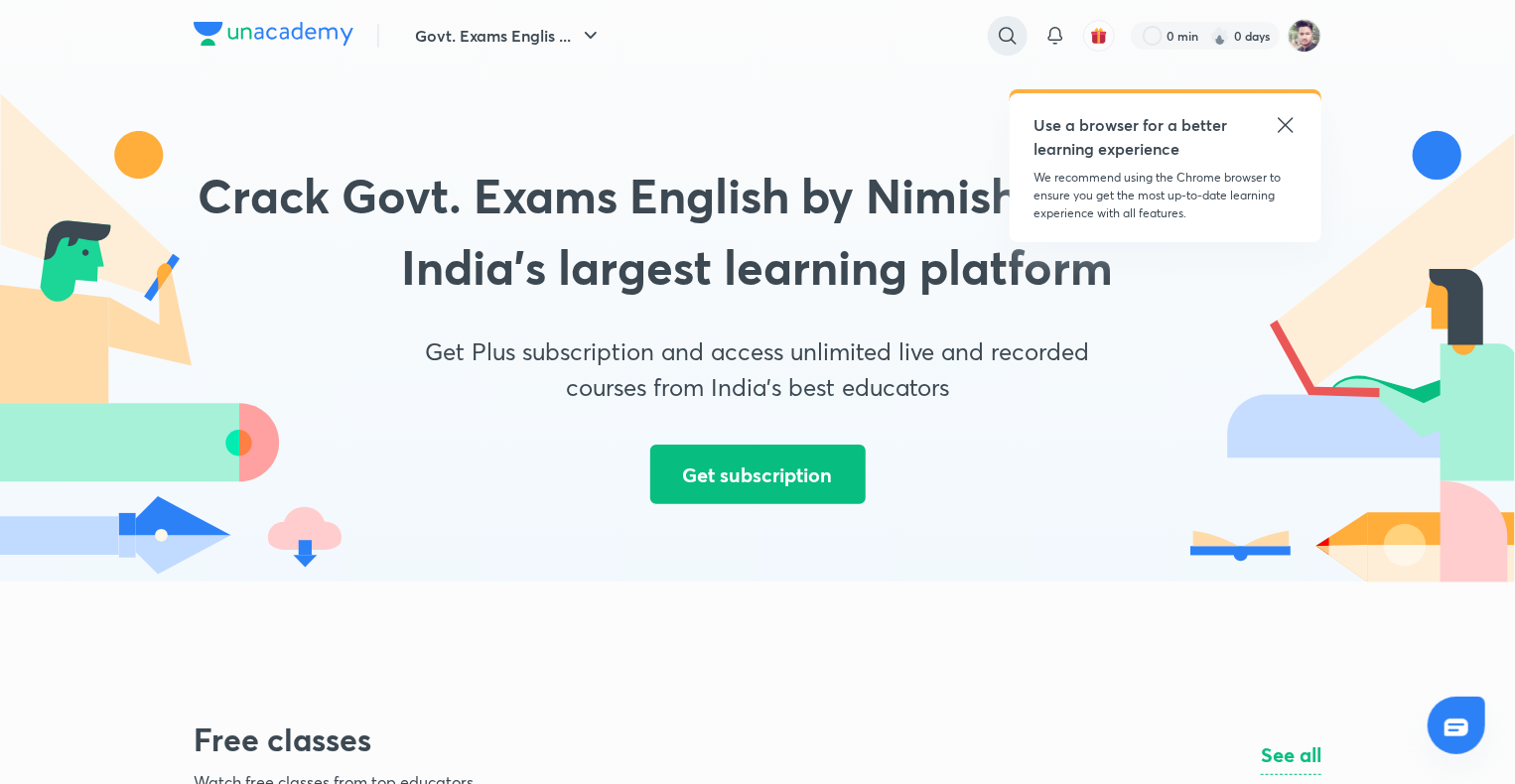 click 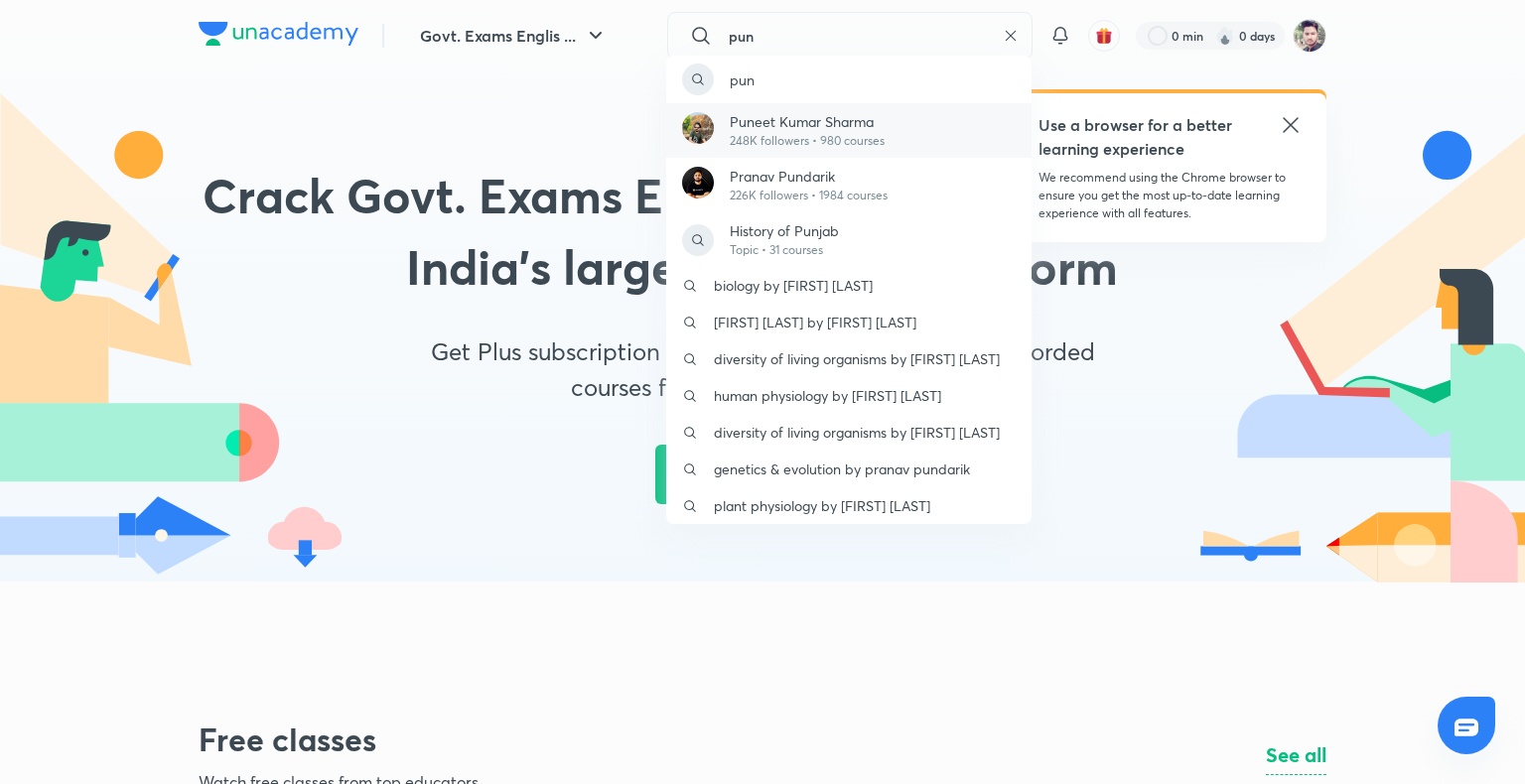type on "pun" 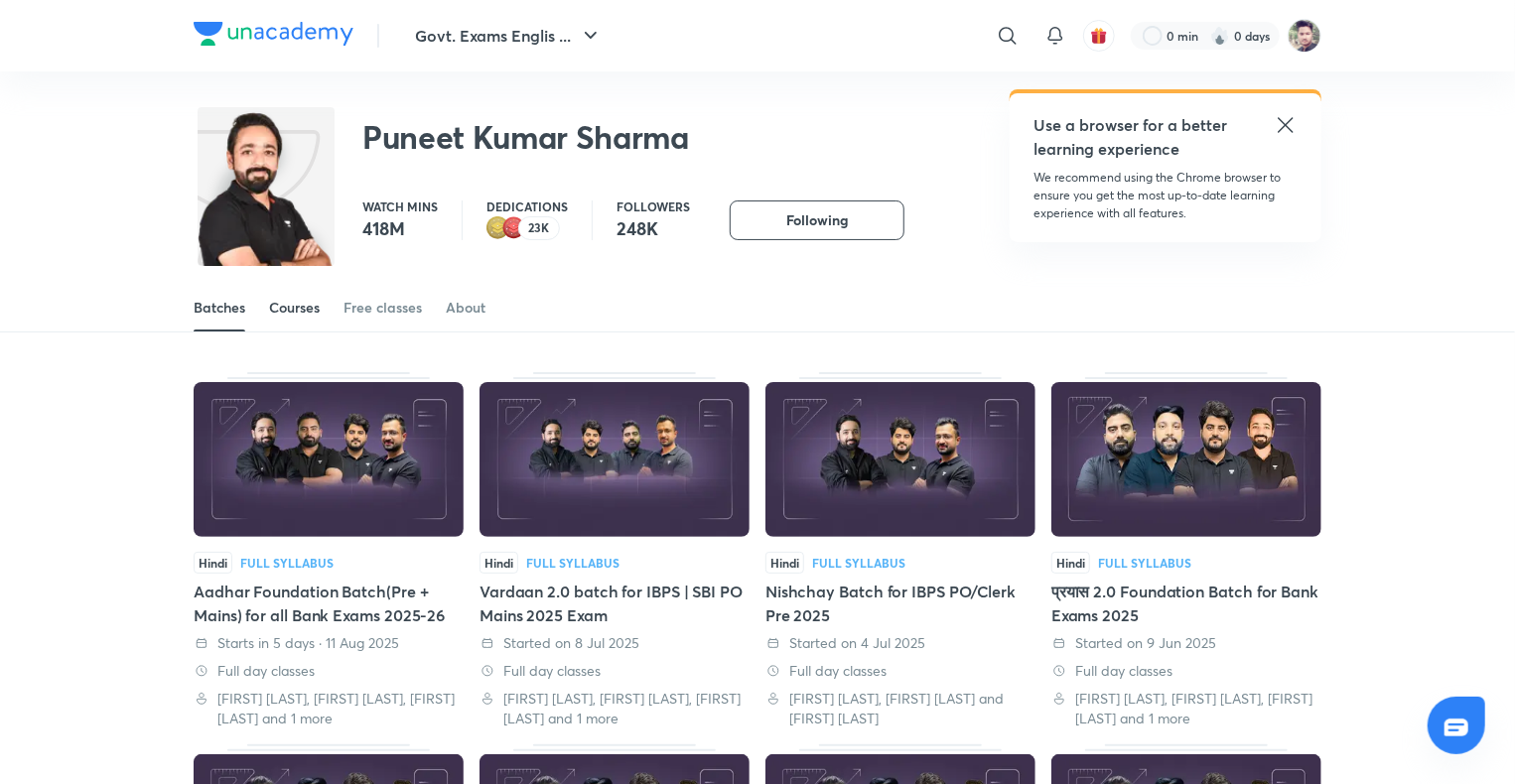 click on "Courses" at bounding box center (294, 308) 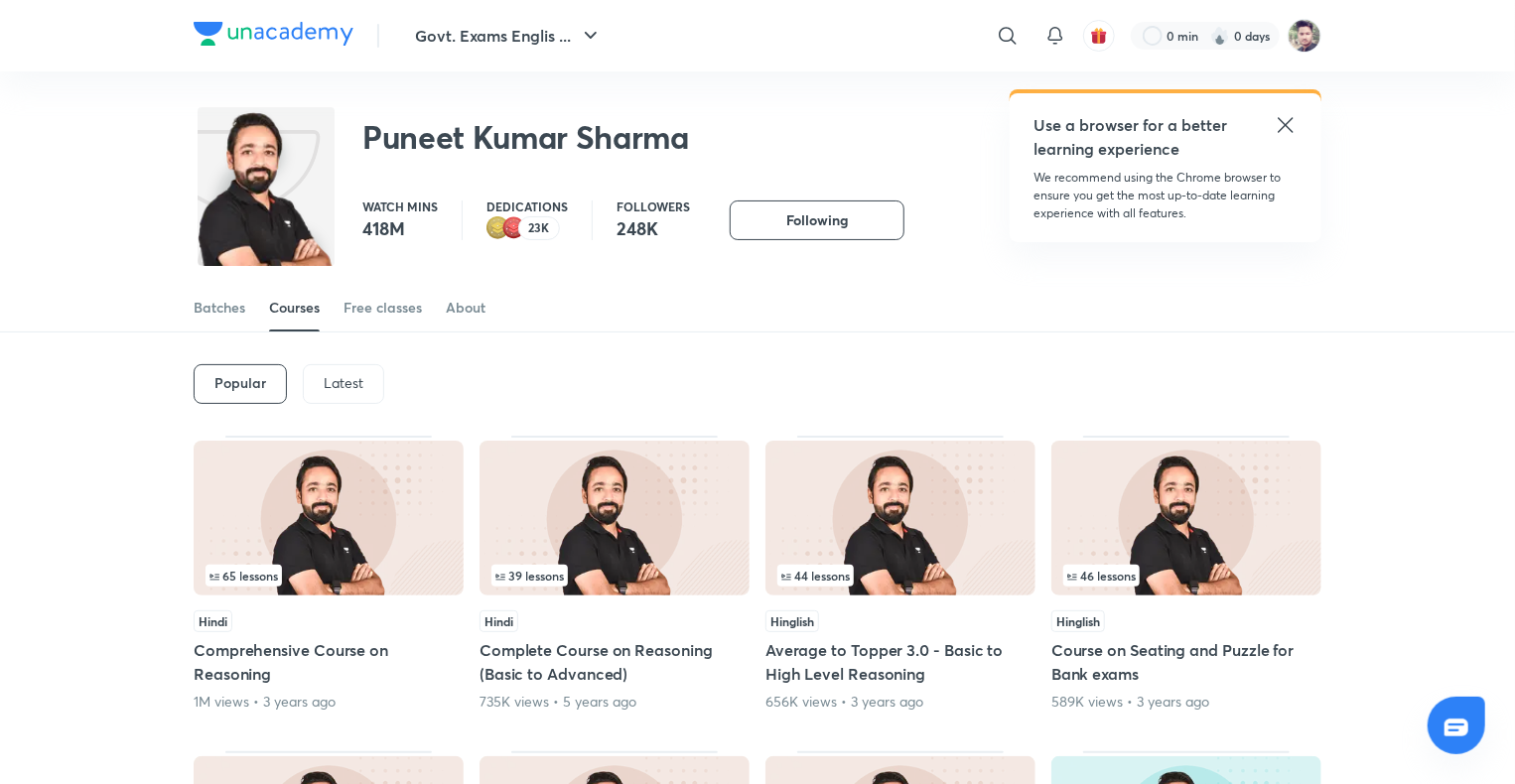 click on "Latest" at bounding box center (344, 383) 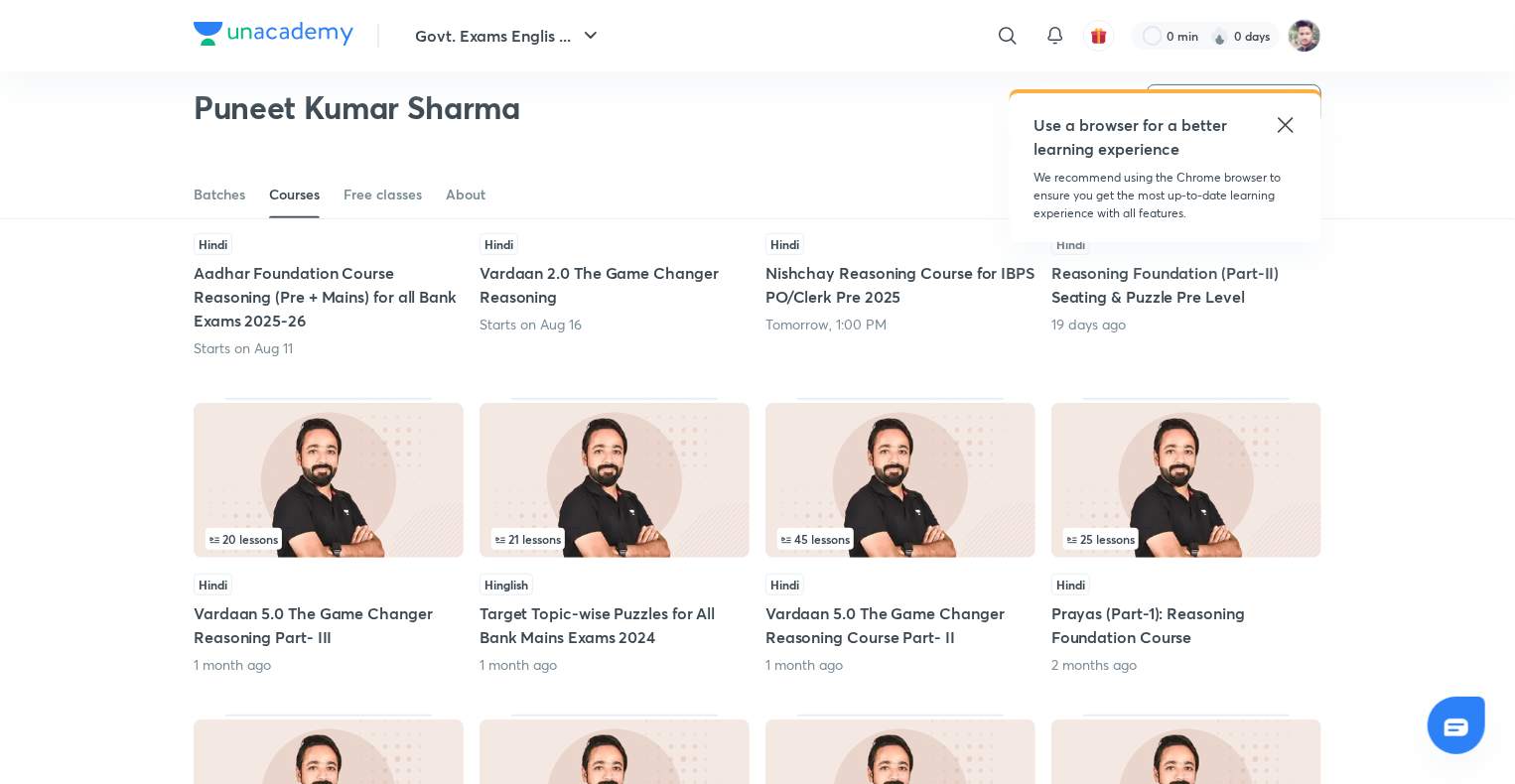 scroll, scrollTop: 326, scrollLeft: 0, axis: vertical 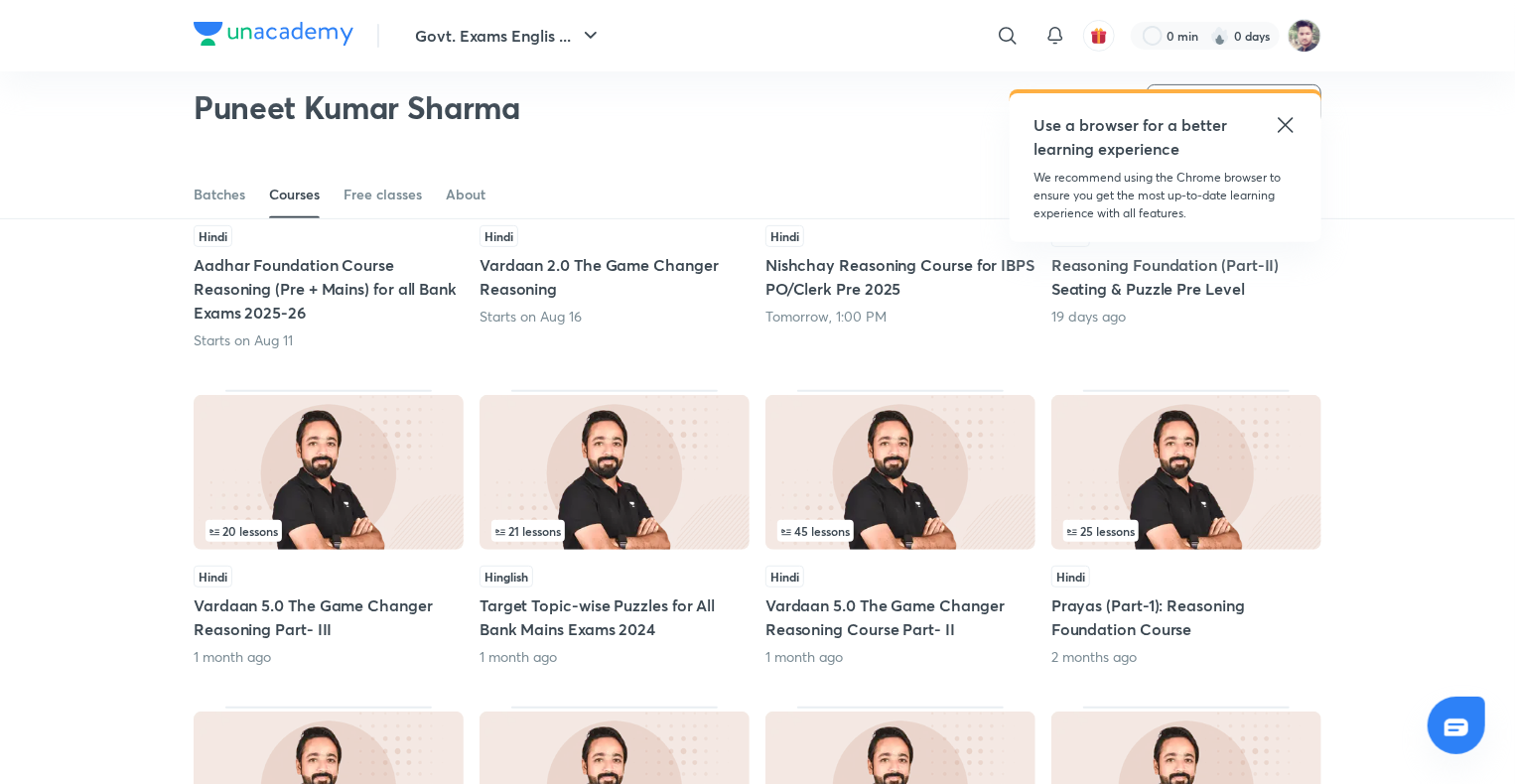 click at bounding box center [900, 472] 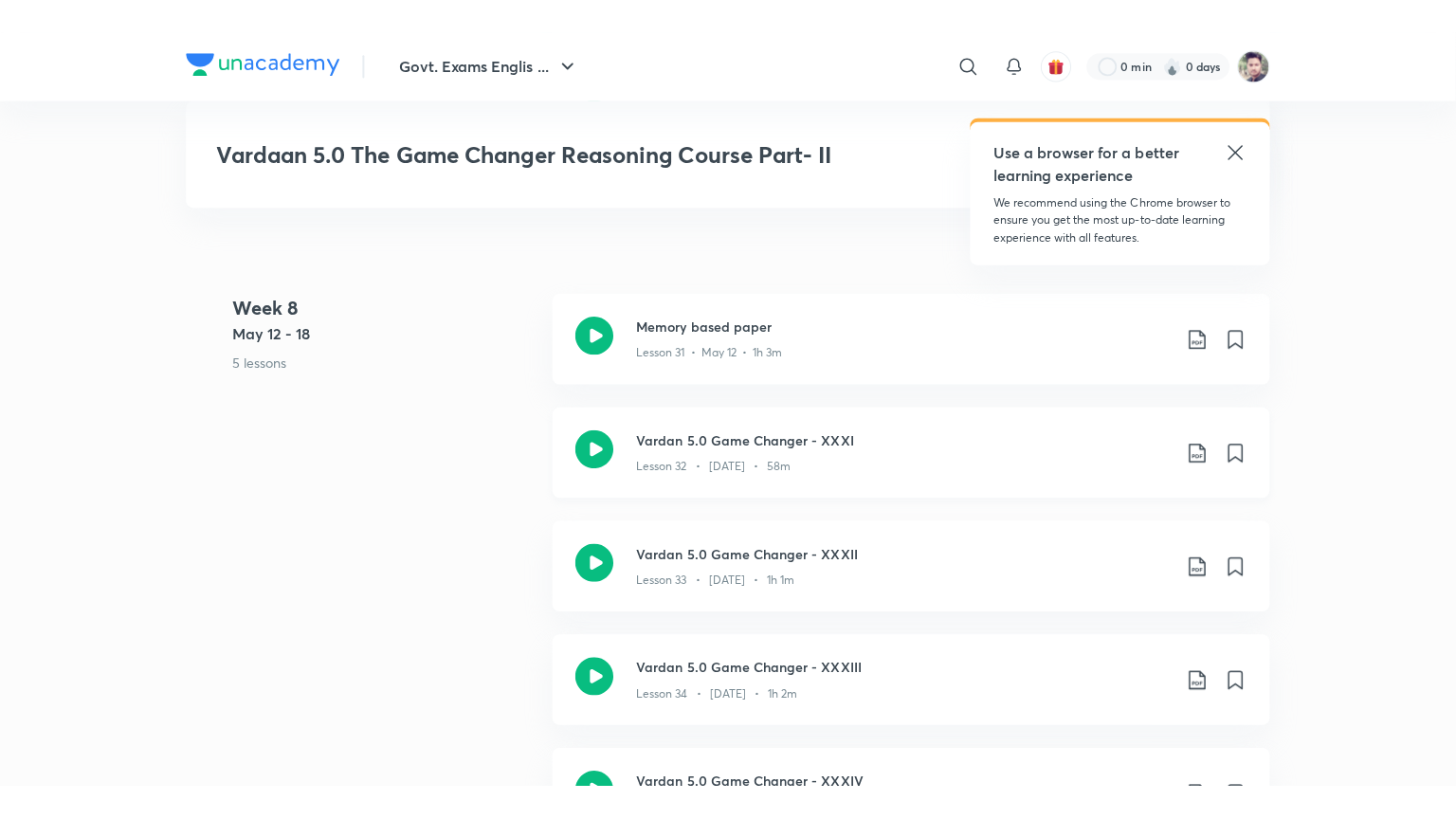 scroll, scrollTop: 5119, scrollLeft: 0, axis: vertical 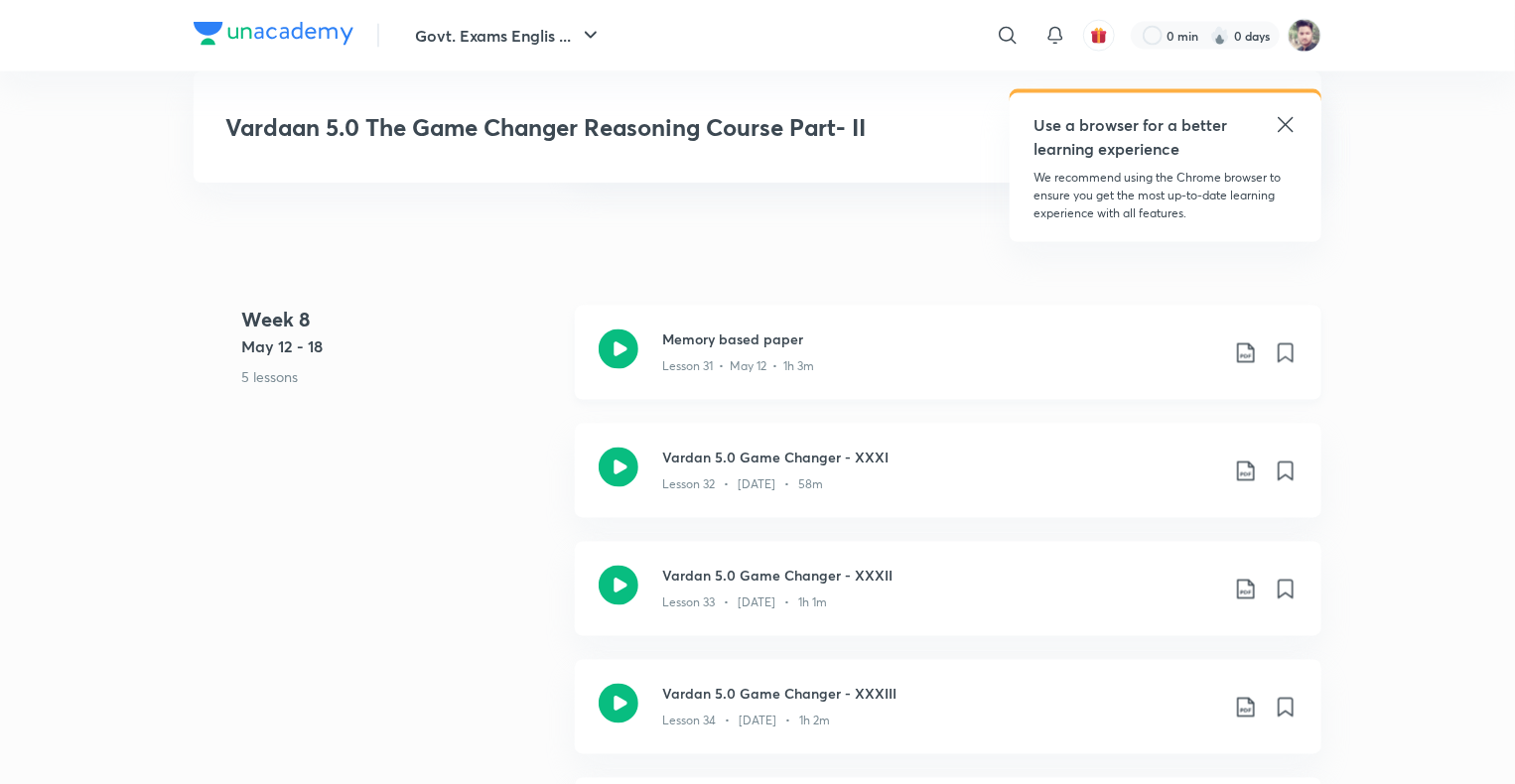 click on "Lesson 31  •  May 12  •  1h 3m" at bounding box center [738, 367] 